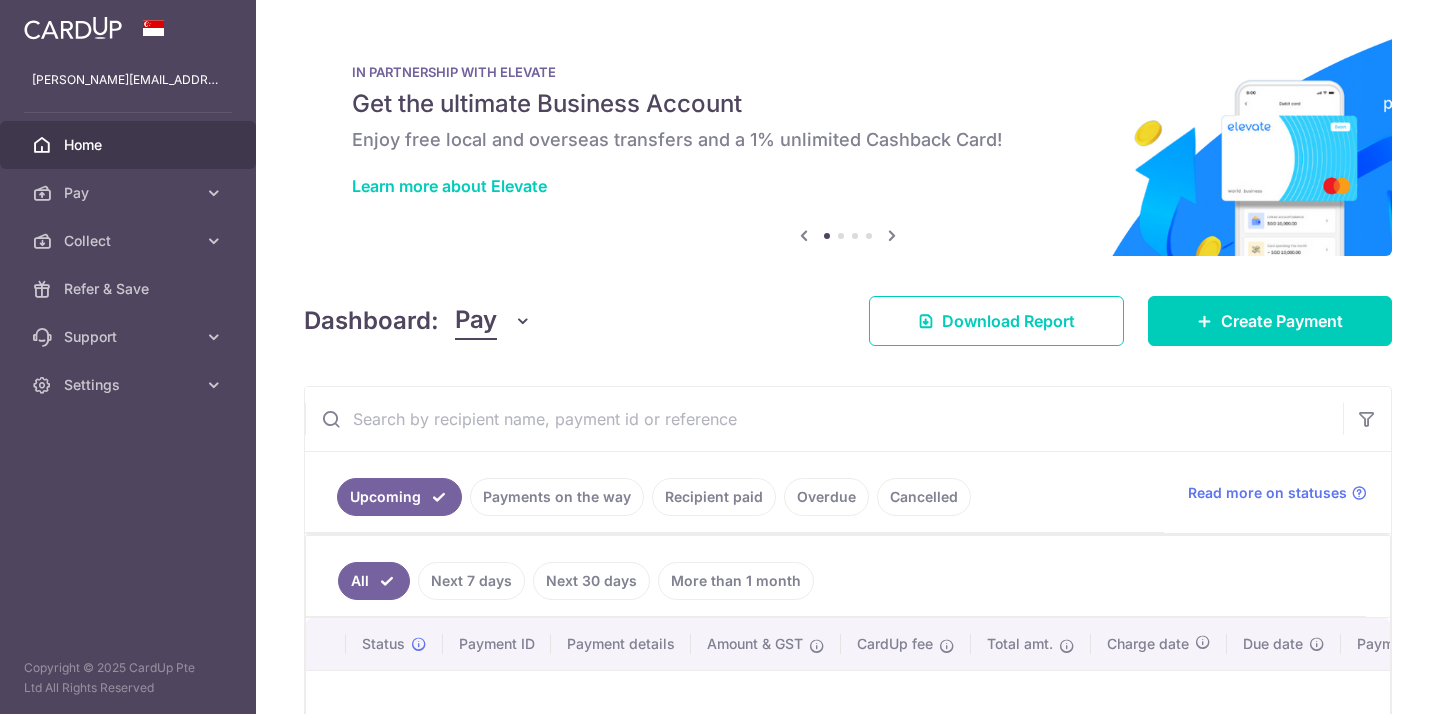 scroll, scrollTop: 0, scrollLeft: 0, axis: both 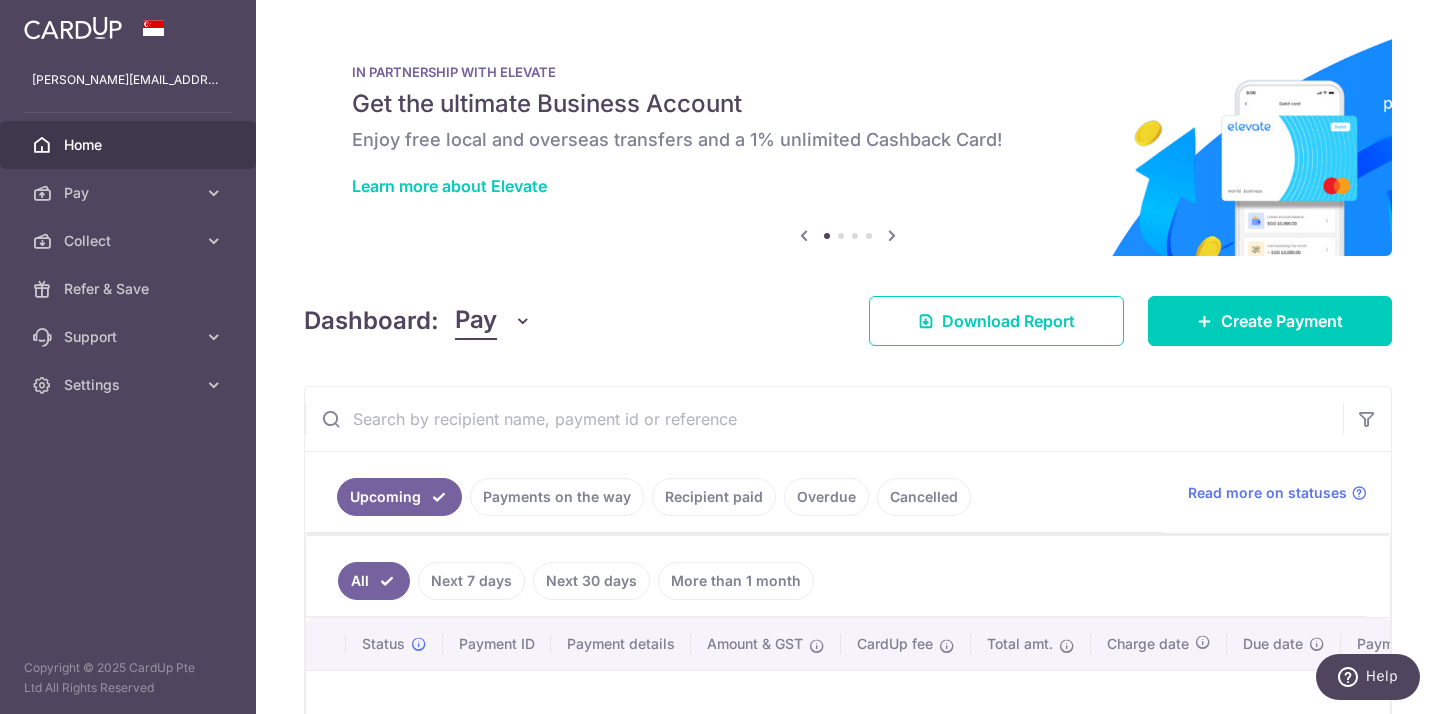 click on "Payments on the way" at bounding box center (557, 497) 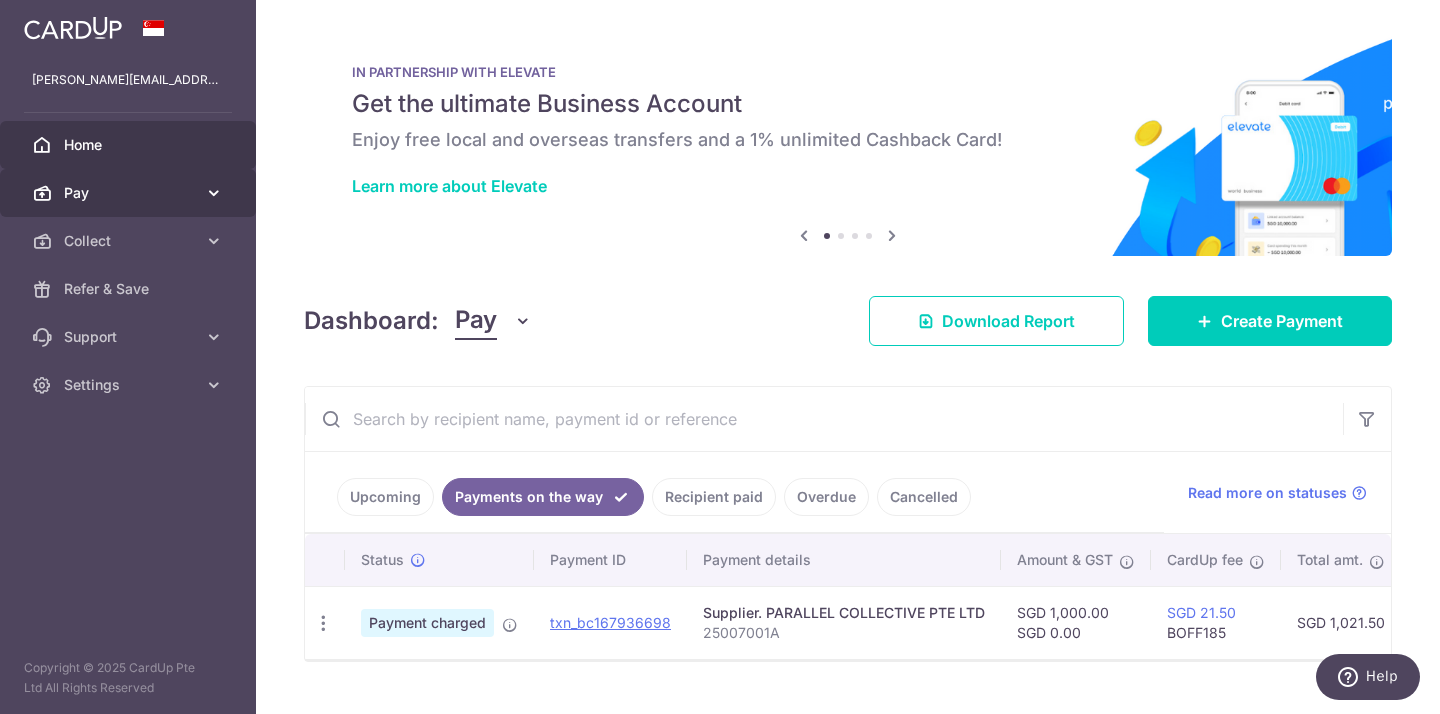 click on "Pay" at bounding box center (130, 193) 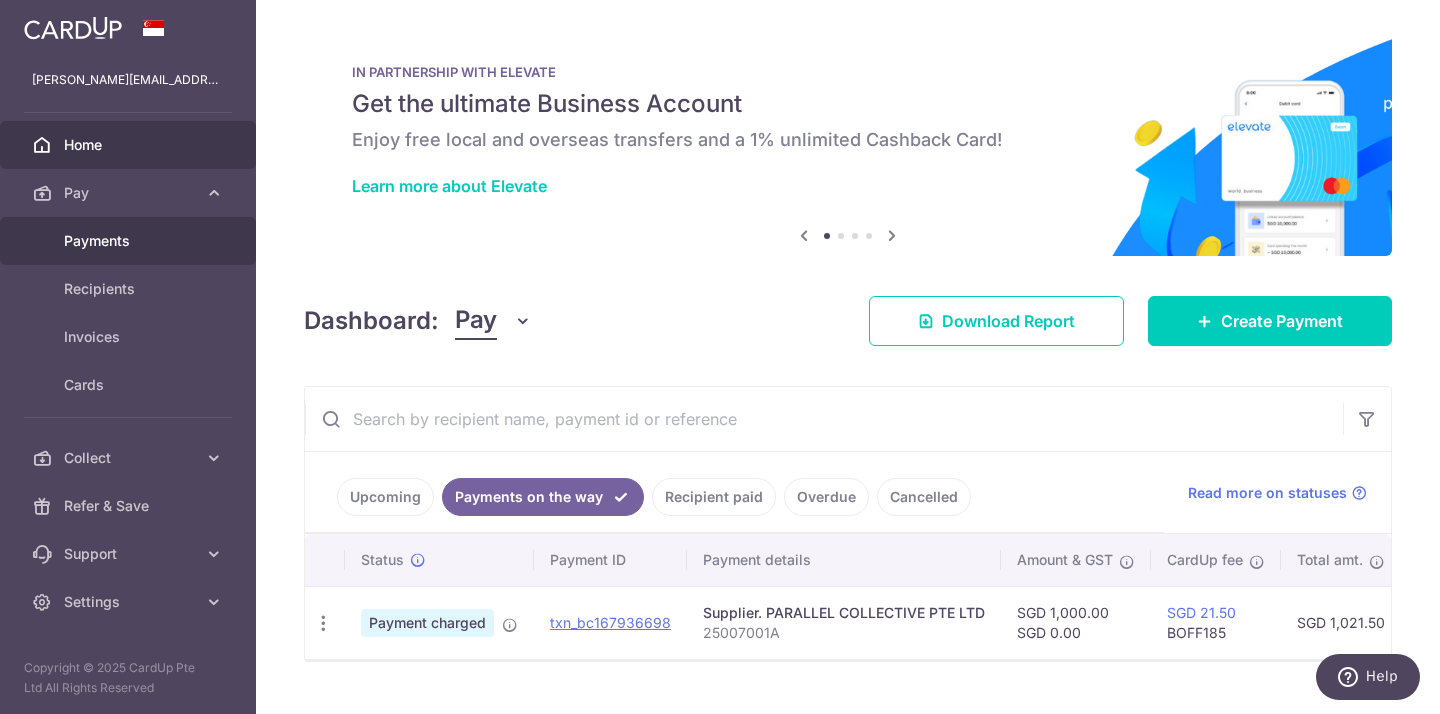 click on "Payments" at bounding box center (130, 241) 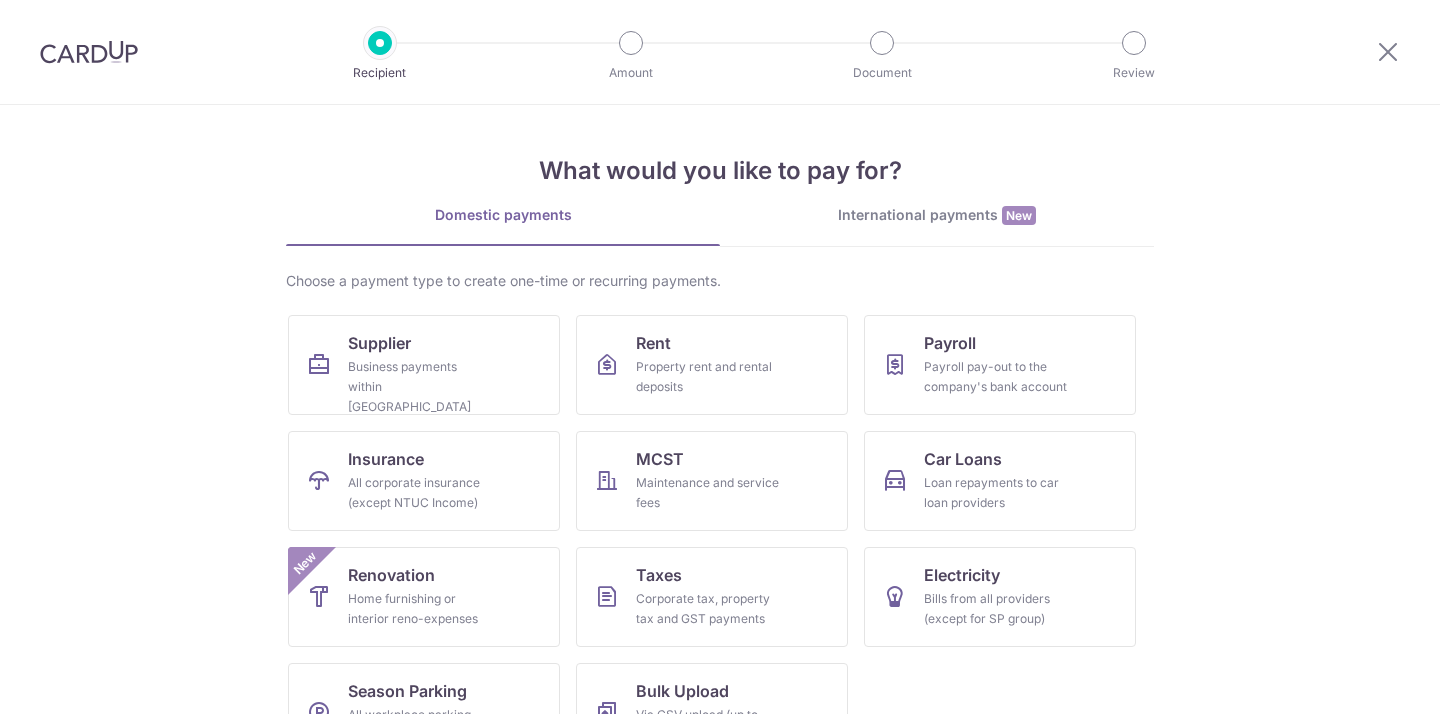 scroll, scrollTop: 0, scrollLeft: 0, axis: both 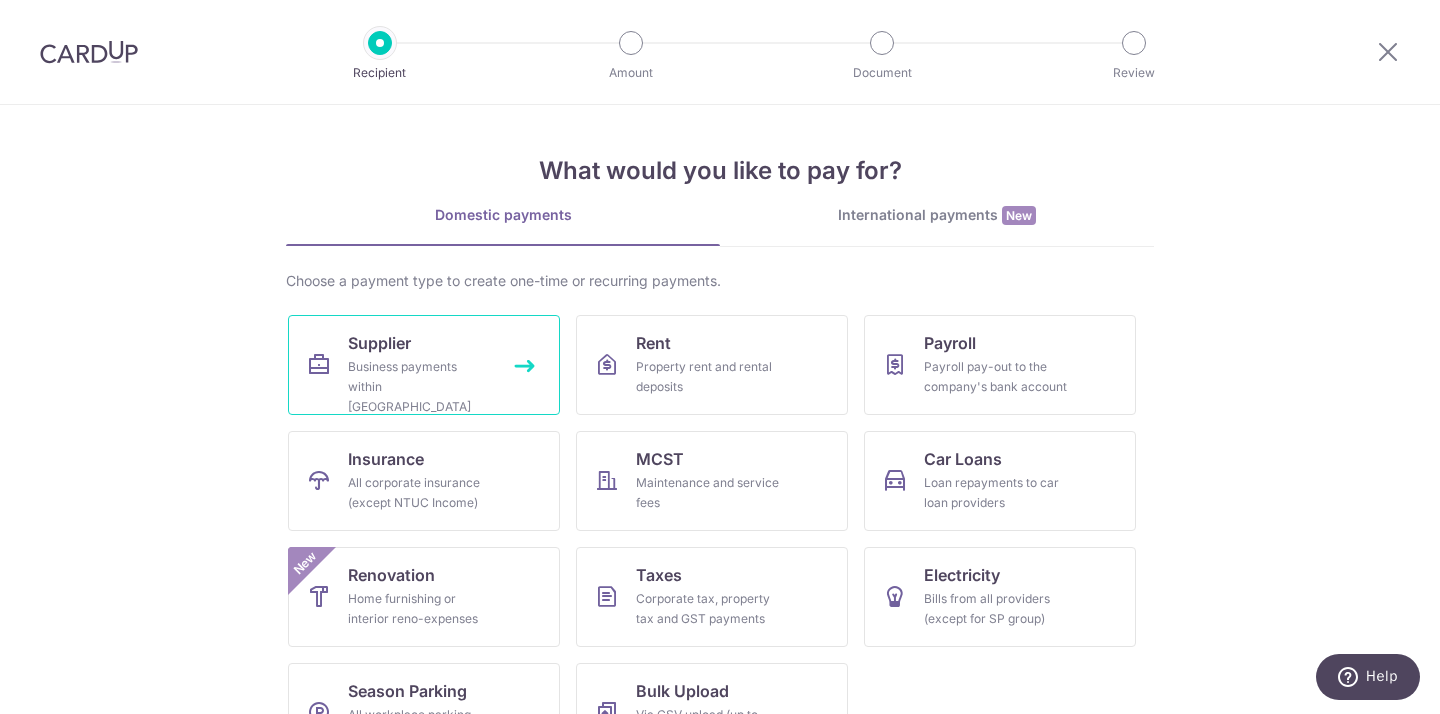 click on "Supplier Business payments within [GEOGRAPHIC_DATA]" at bounding box center (424, 365) 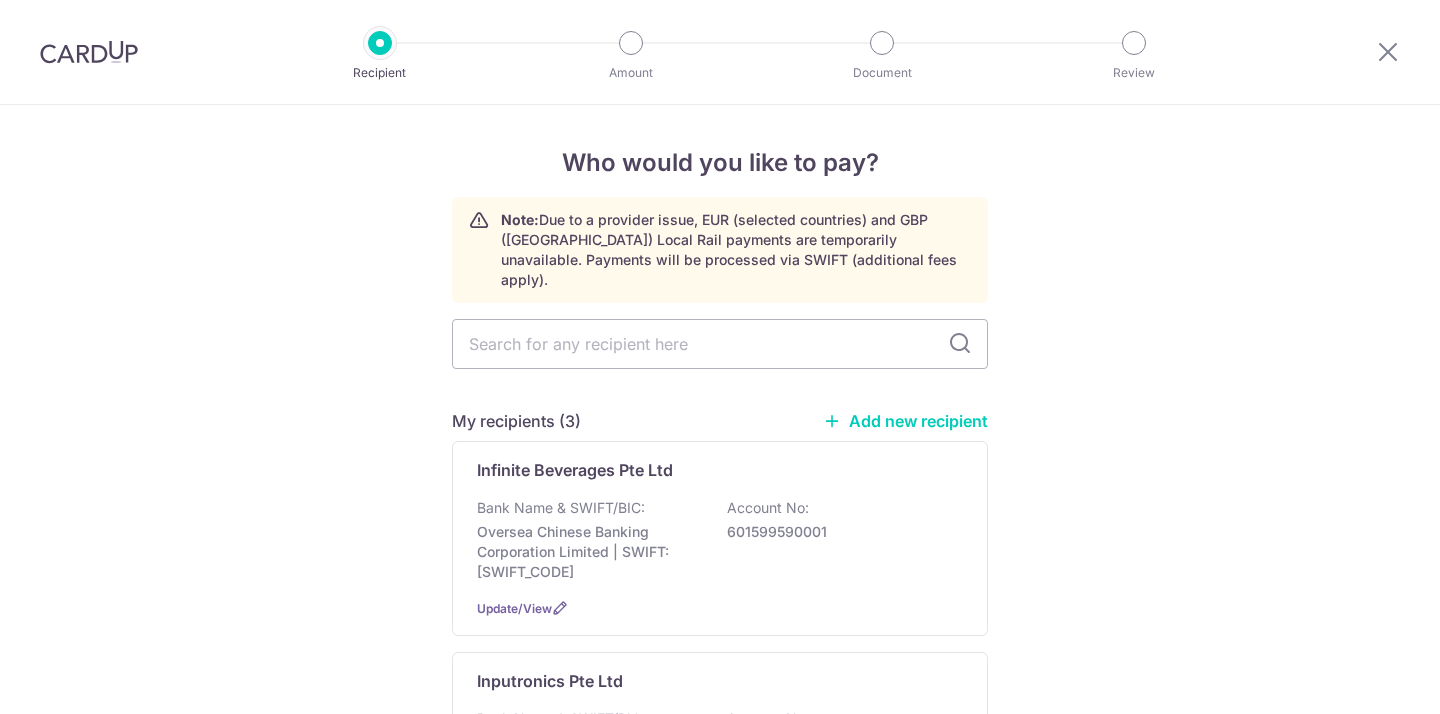 scroll, scrollTop: 0, scrollLeft: 0, axis: both 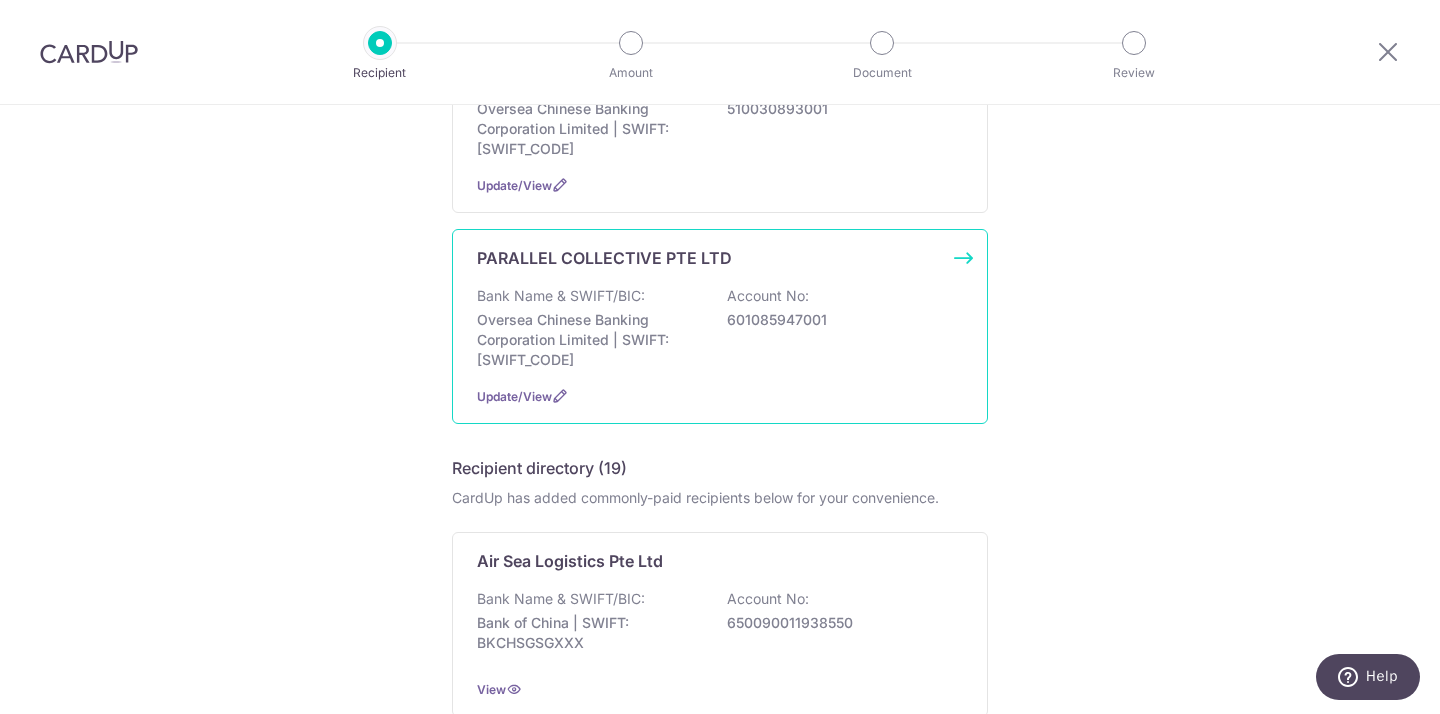 click on "Oversea Chinese Banking Corporation Limited | SWIFT: OCBCSGSGXXX" at bounding box center [589, 340] 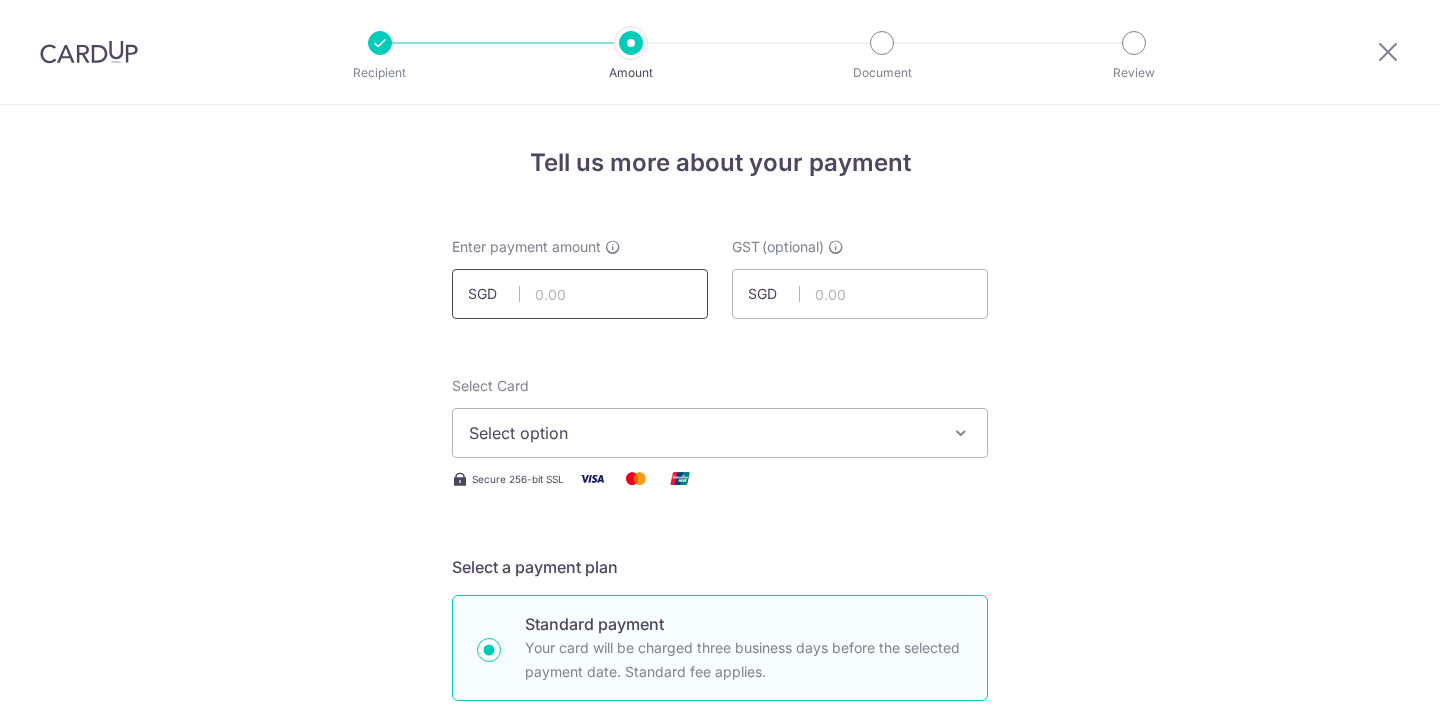 scroll, scrollTop: 0, scrollLeft: 0, axis: both 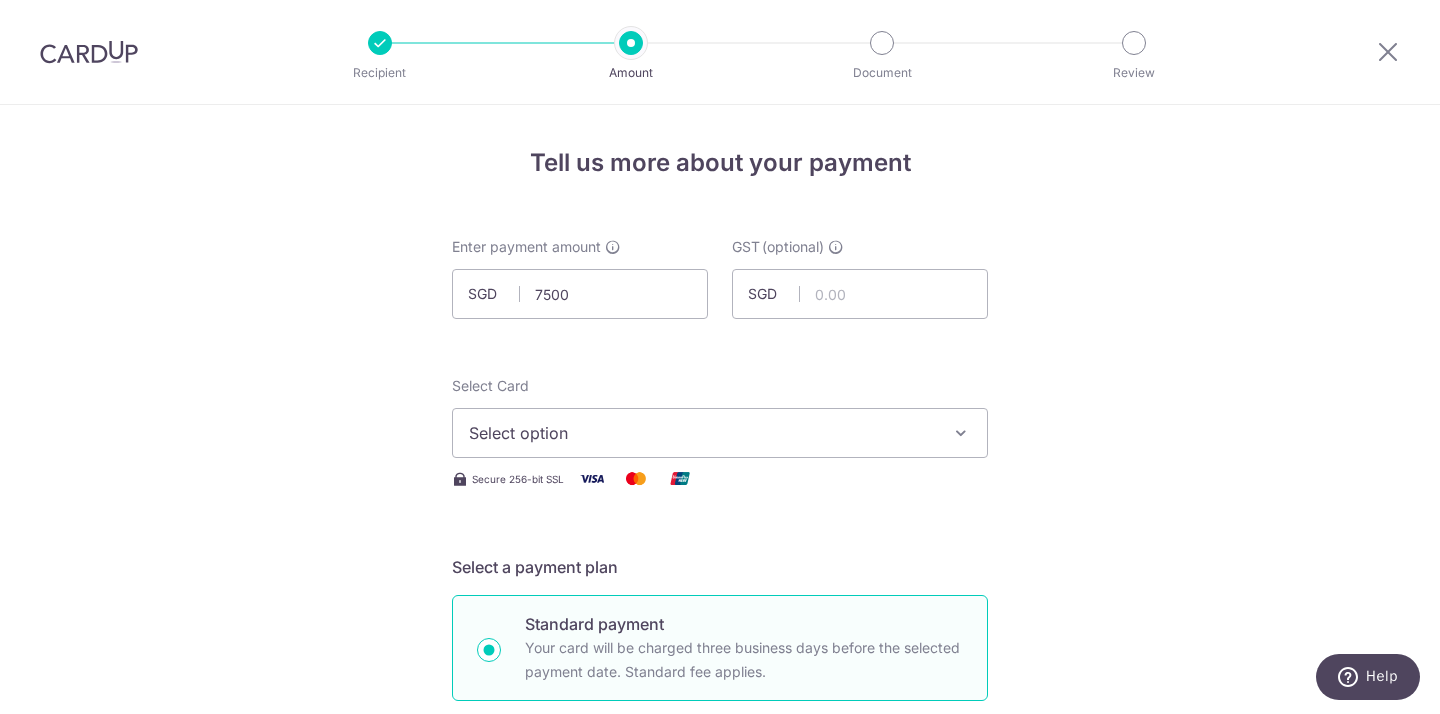 type on "7,500.00" 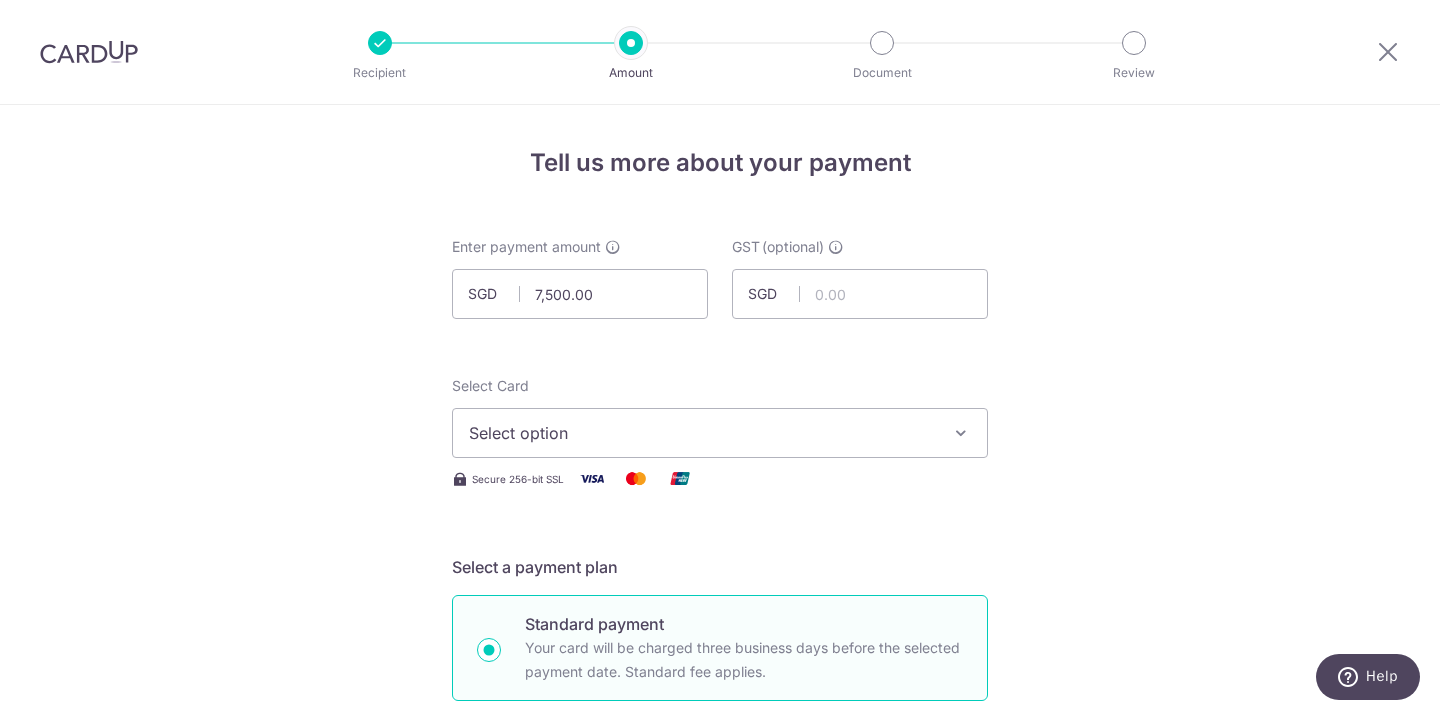 click on "Tell us more about your payment
Enter payment amount
SGD
7,500.00
7500.00
GST
(optional)
SGD
Select Card
Select option
Add credit card
Your Cards
**** 8006
**** 6933
**** 5185
**** 0262
**** 3504" at bounding box center [720, 1076] 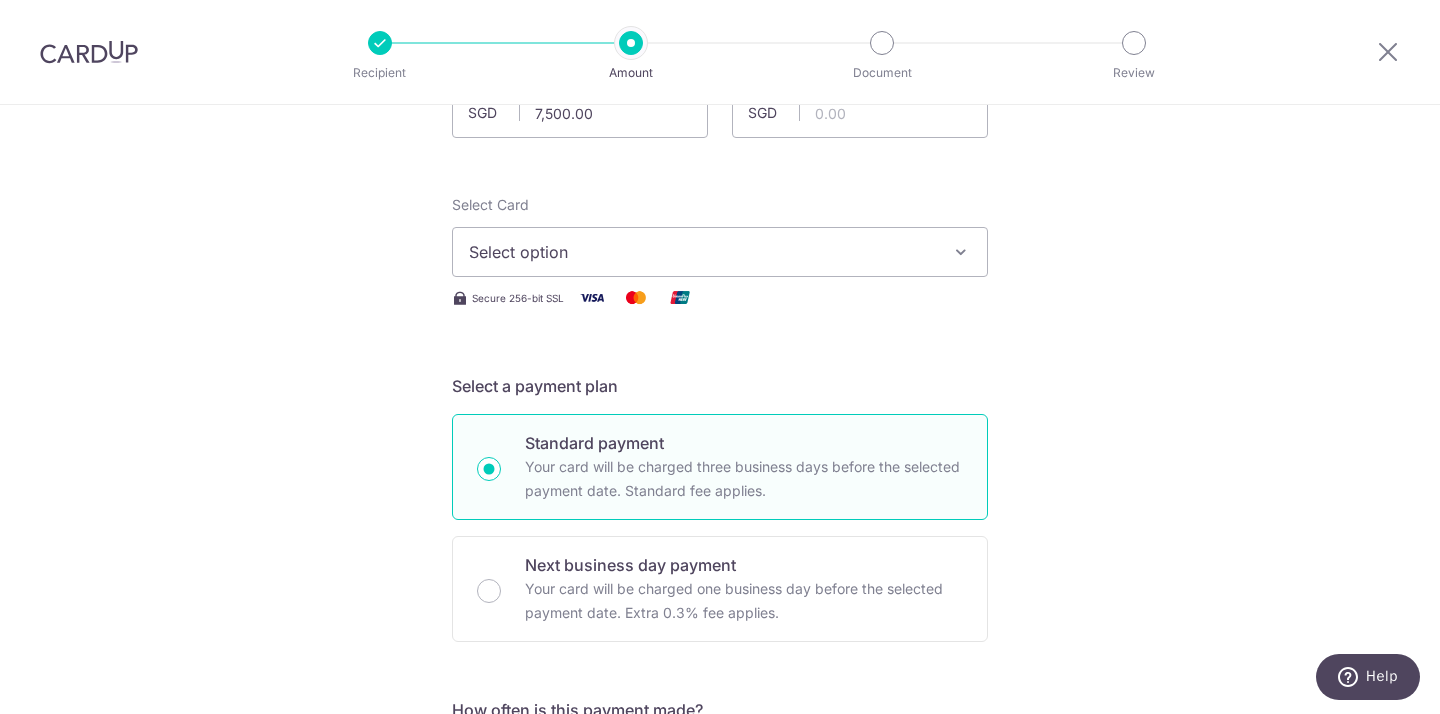 scroll, scrollTop: 223, scrollLeft: 0, axis: vertical 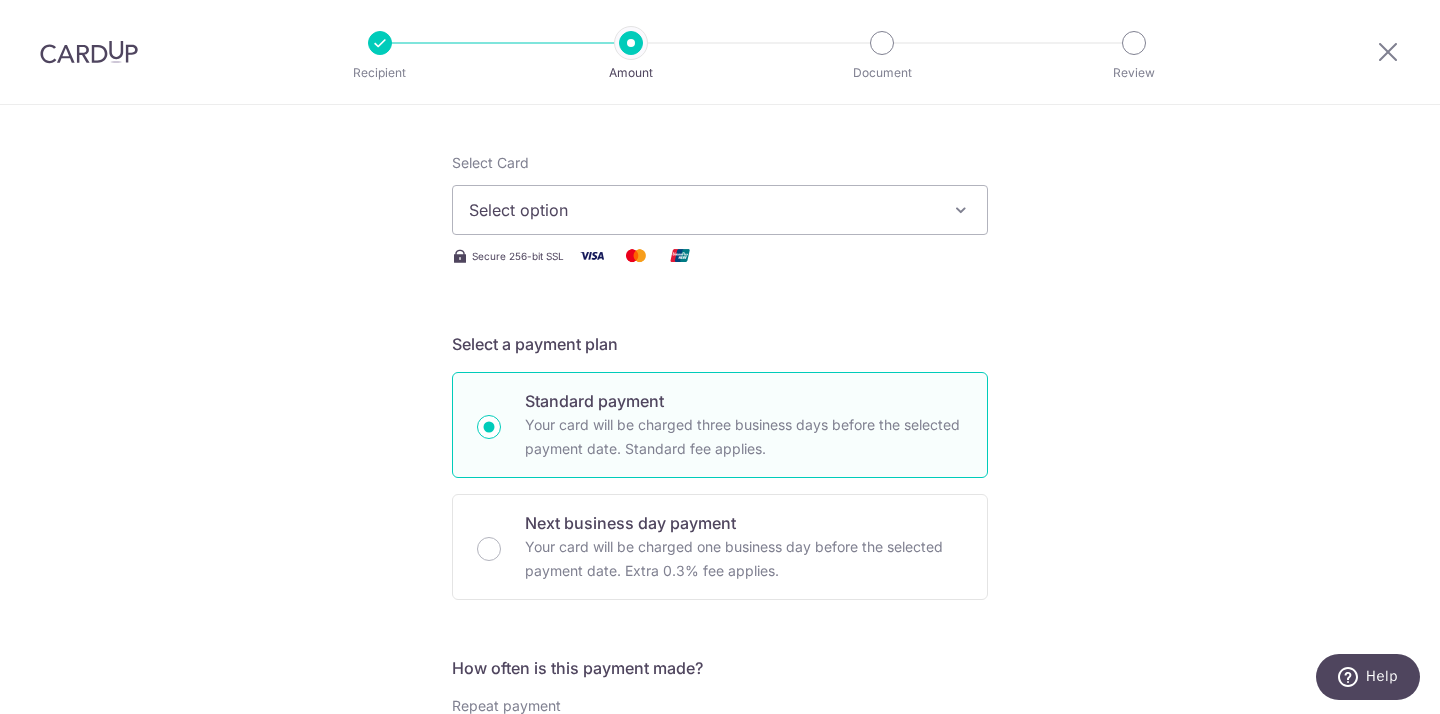 click on "Select option" at bounding box center (702, 210) 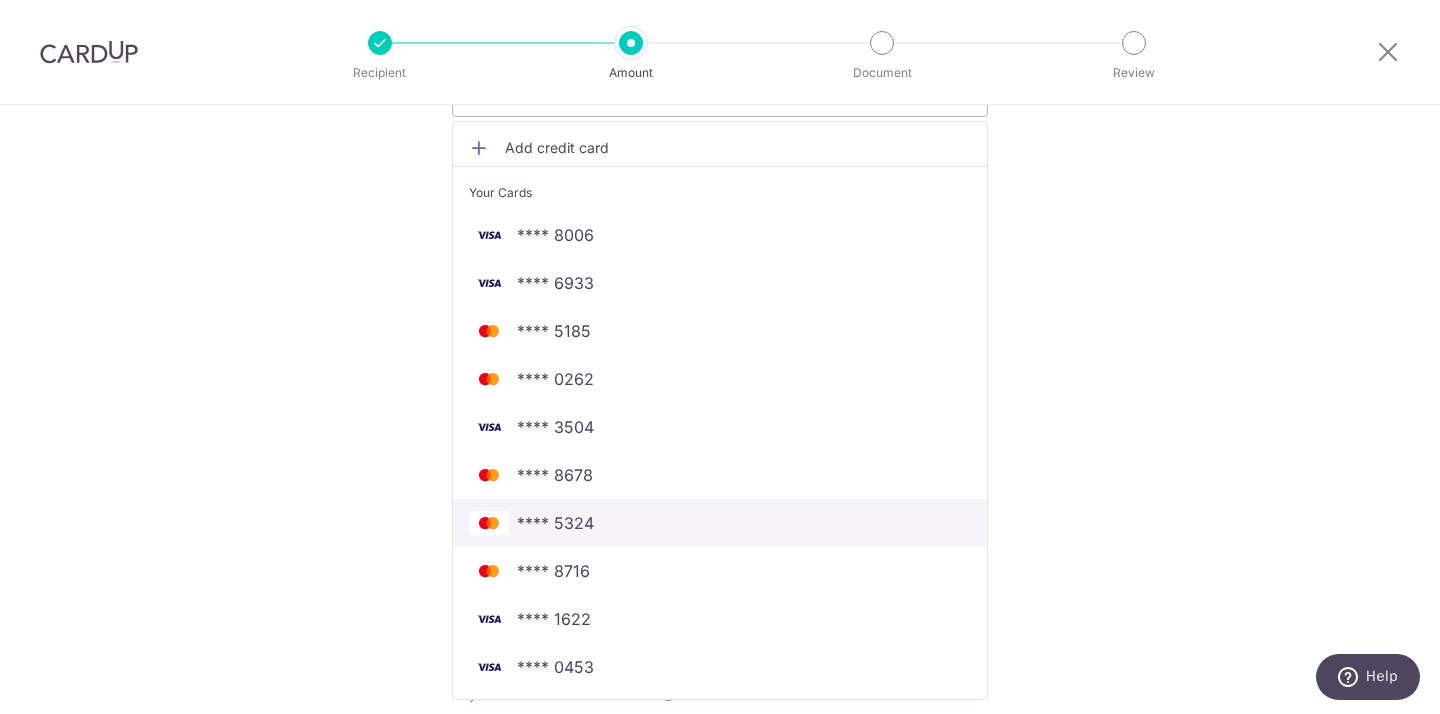 scroll, scrollTop: 358, scrollLeft: 0, axis: vertical 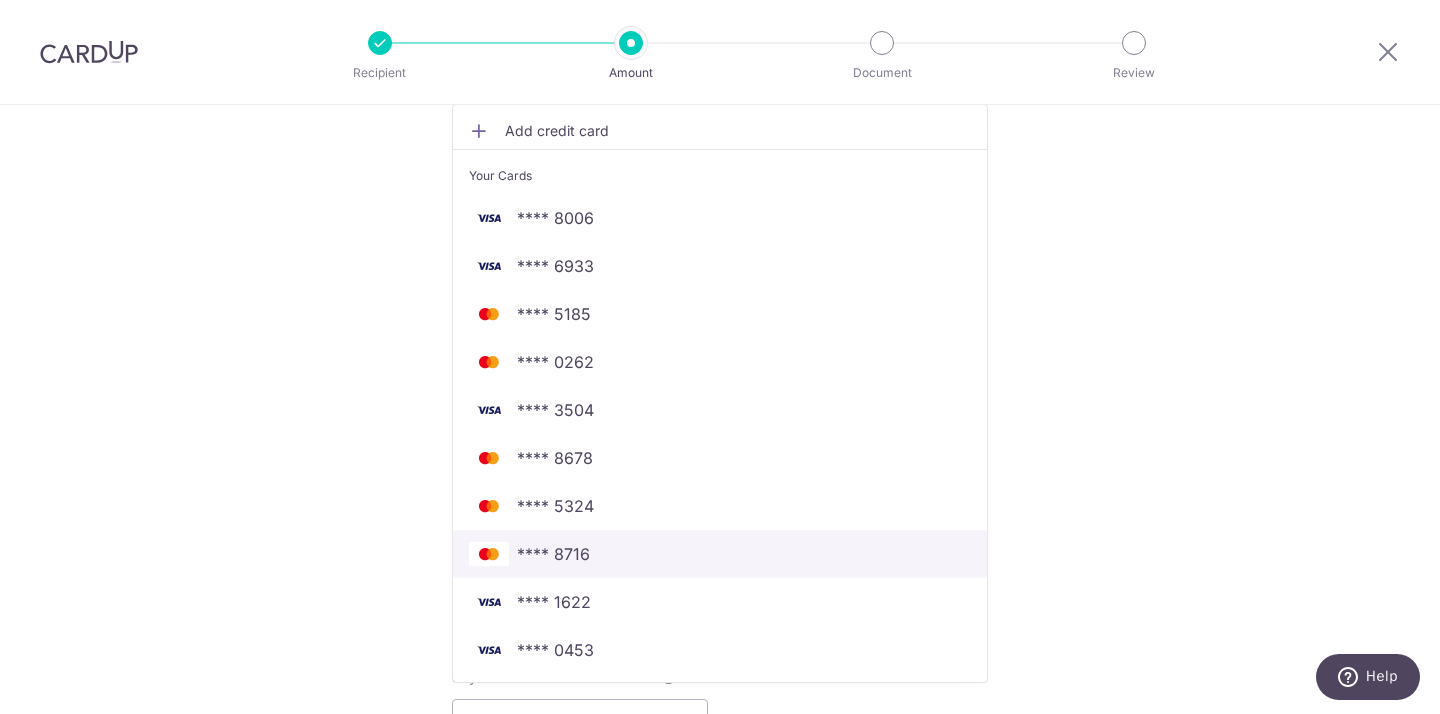 click at bounding box center (489, 554) 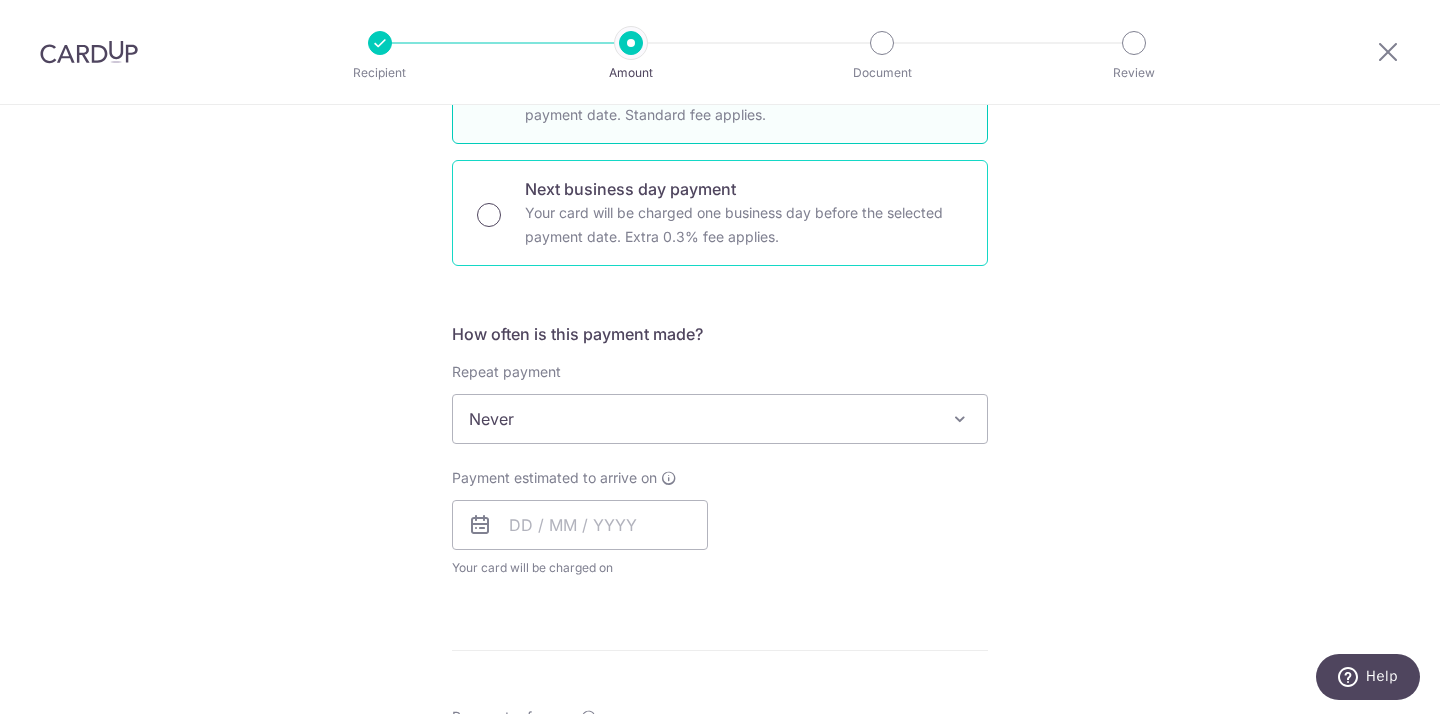 click on "Next business day payment
Your card will be charged one business day before the selected payment date. Extra 0.3% fee applies." at bounding box center (489, 215) 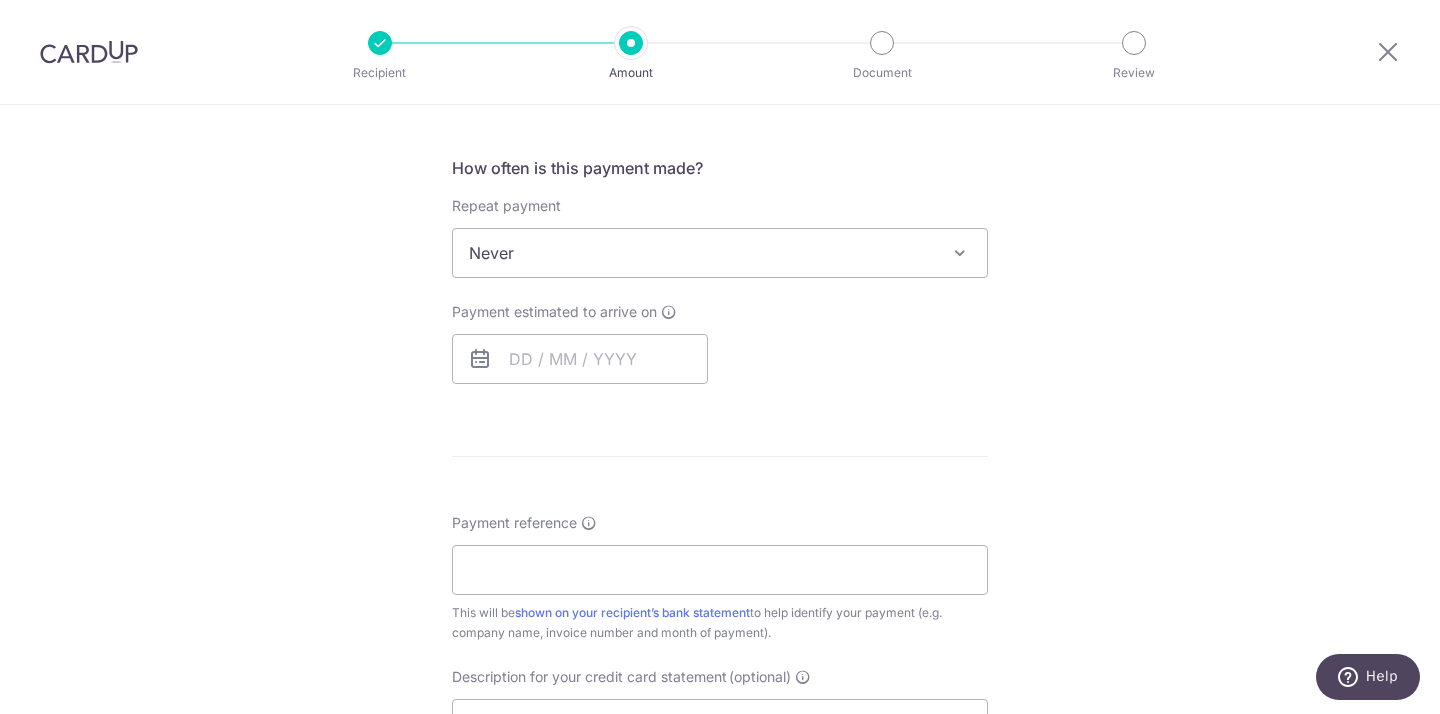 scroll, scrollTop: 794, scrollLeft: 0, axis: vertical 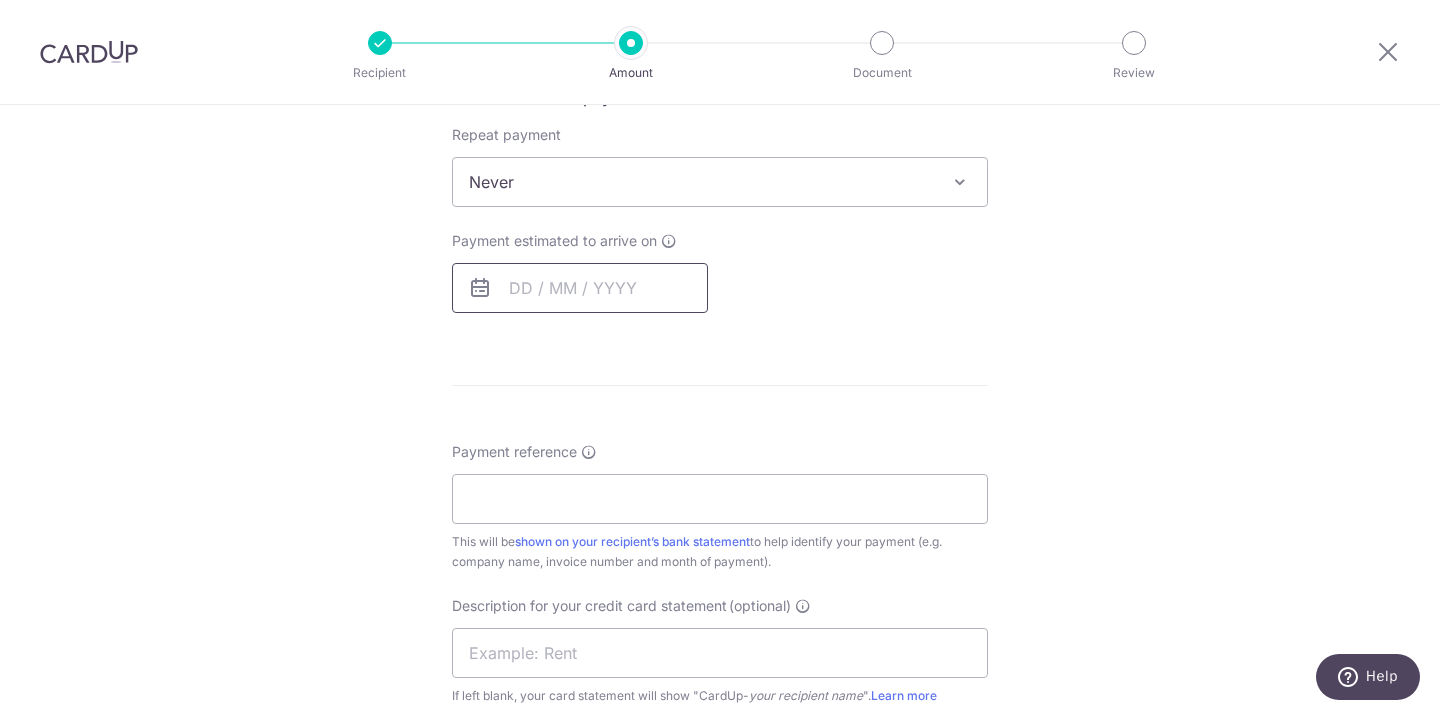 click at bounding box center [580, 288] 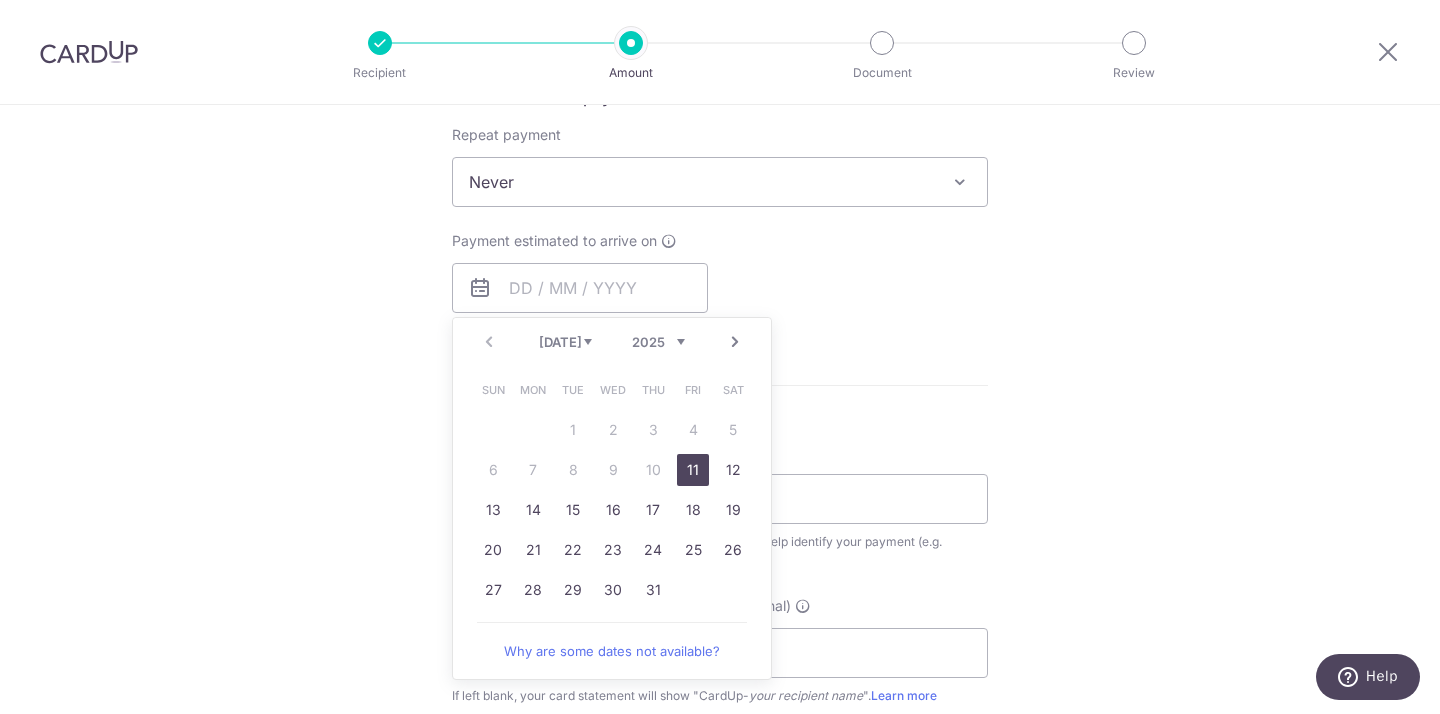 click on "11" at bounding box center (693, 470) 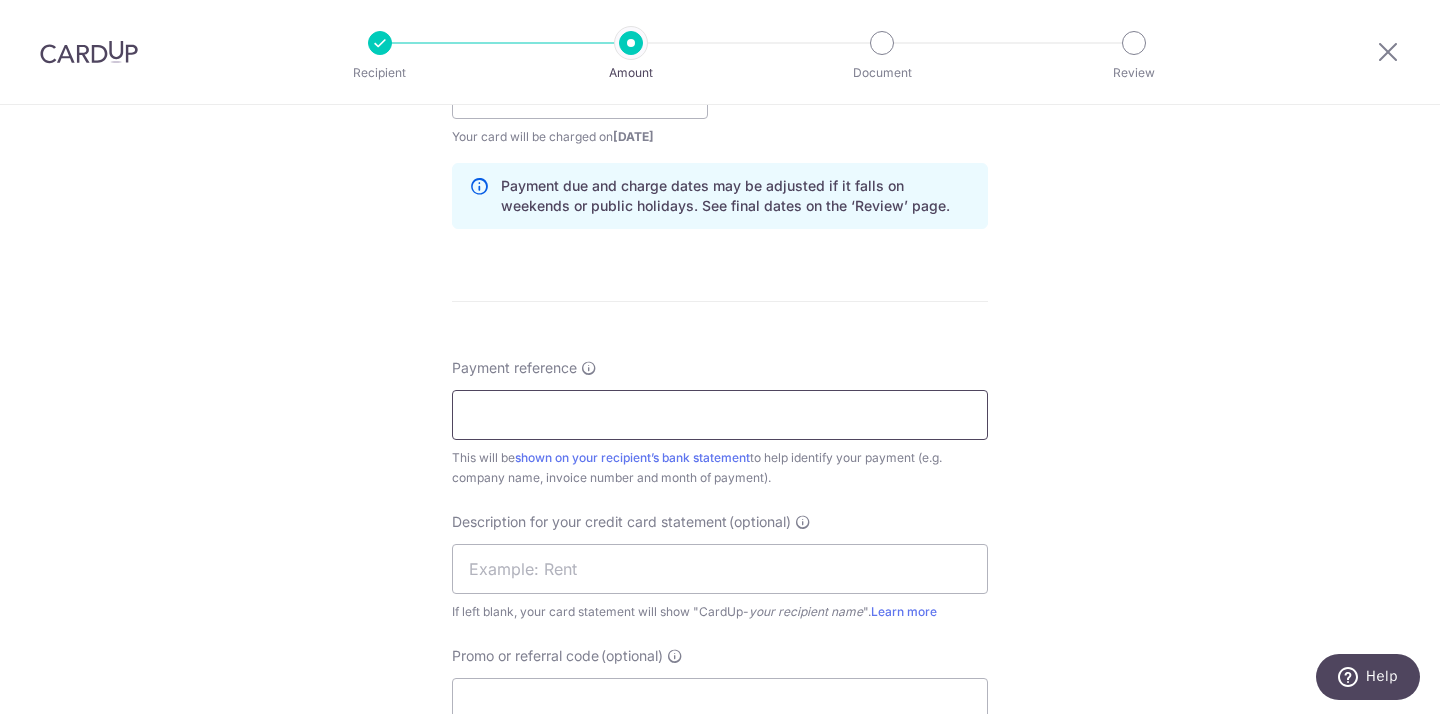 scroll, scrollTop: 1022, scrollLeft: 0, axis: vertical 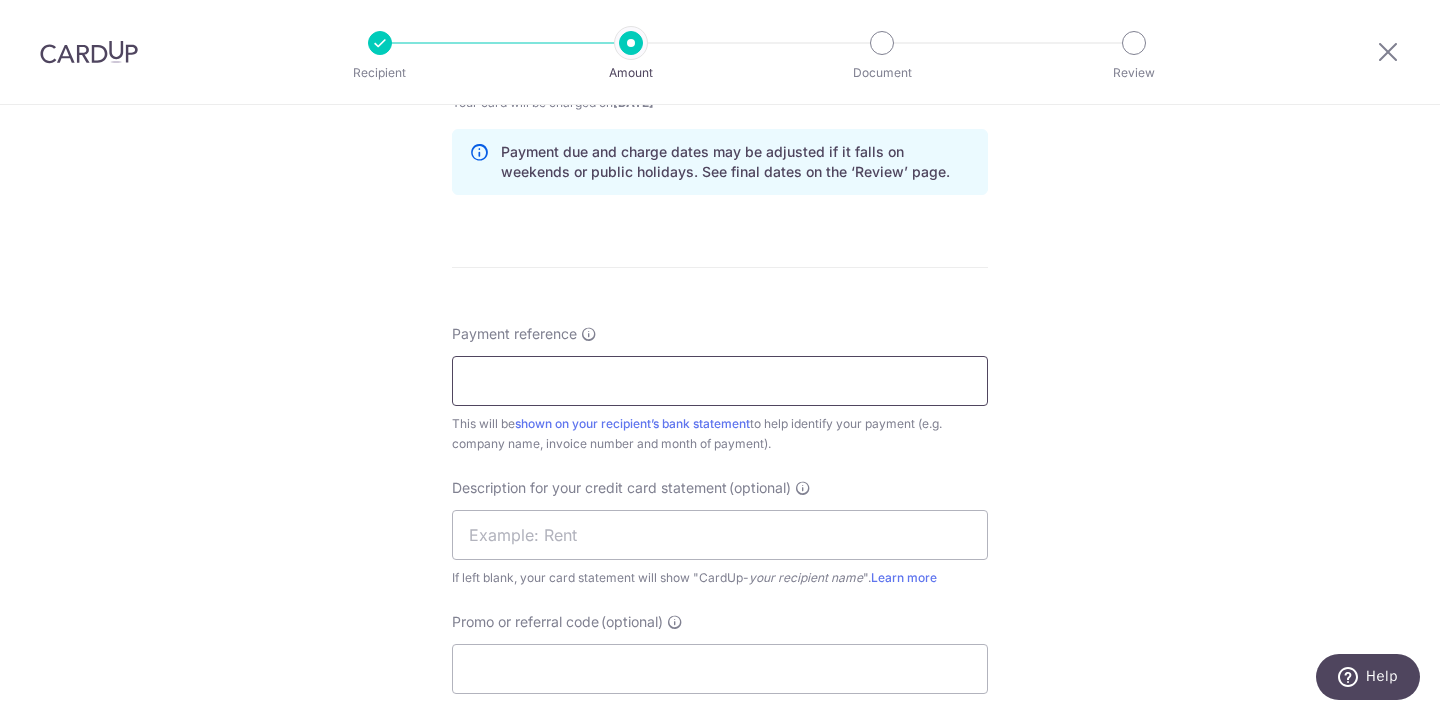 click on "Payment reference" at bounding box center (720, 381) 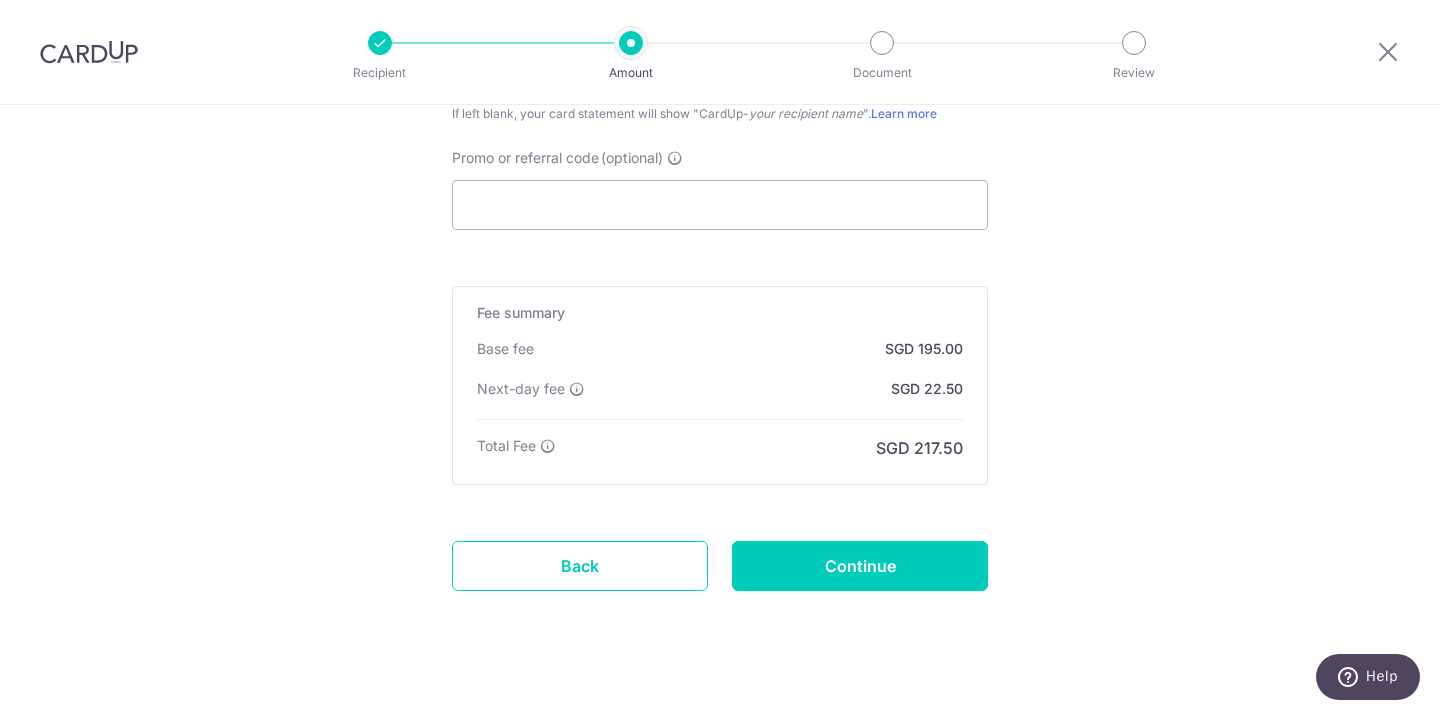 scroll, scrollTop: 1513, scrollLeft: 0, axis: vertical 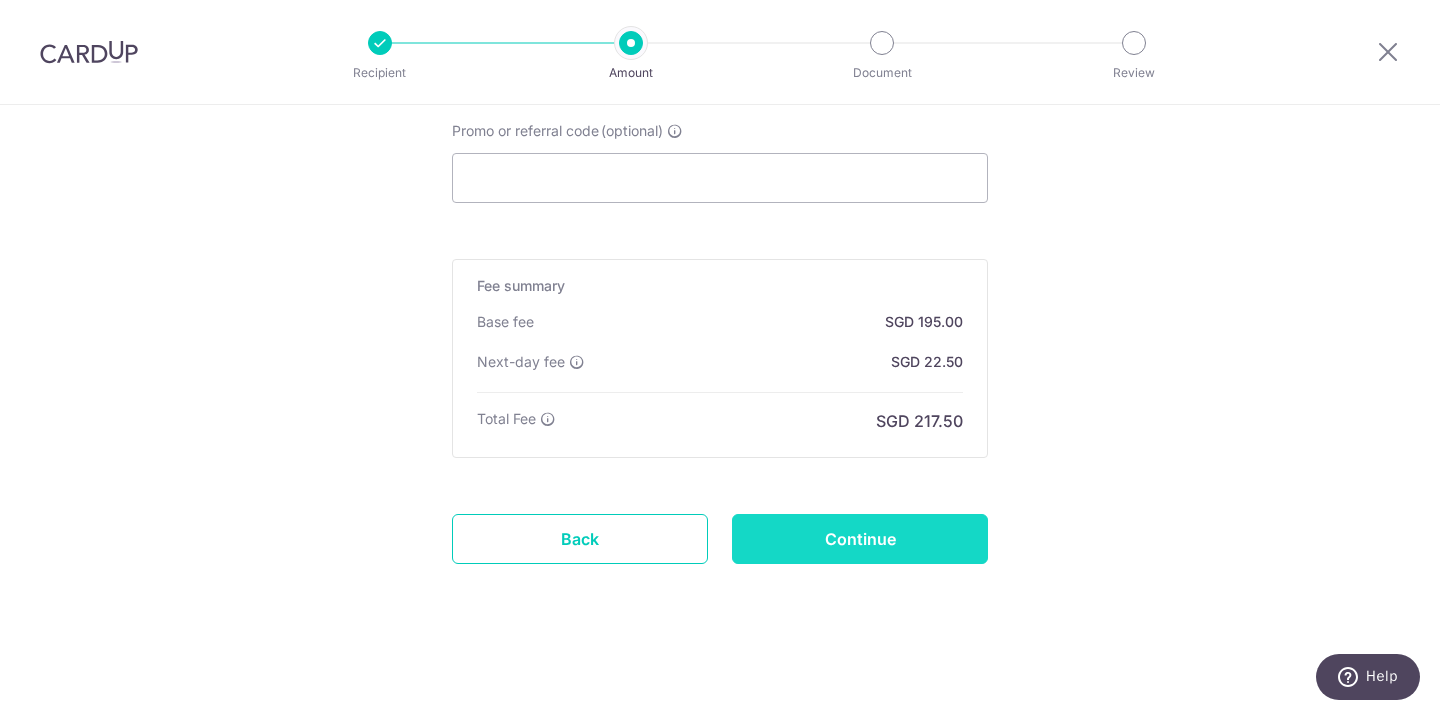 type on "25007001B" 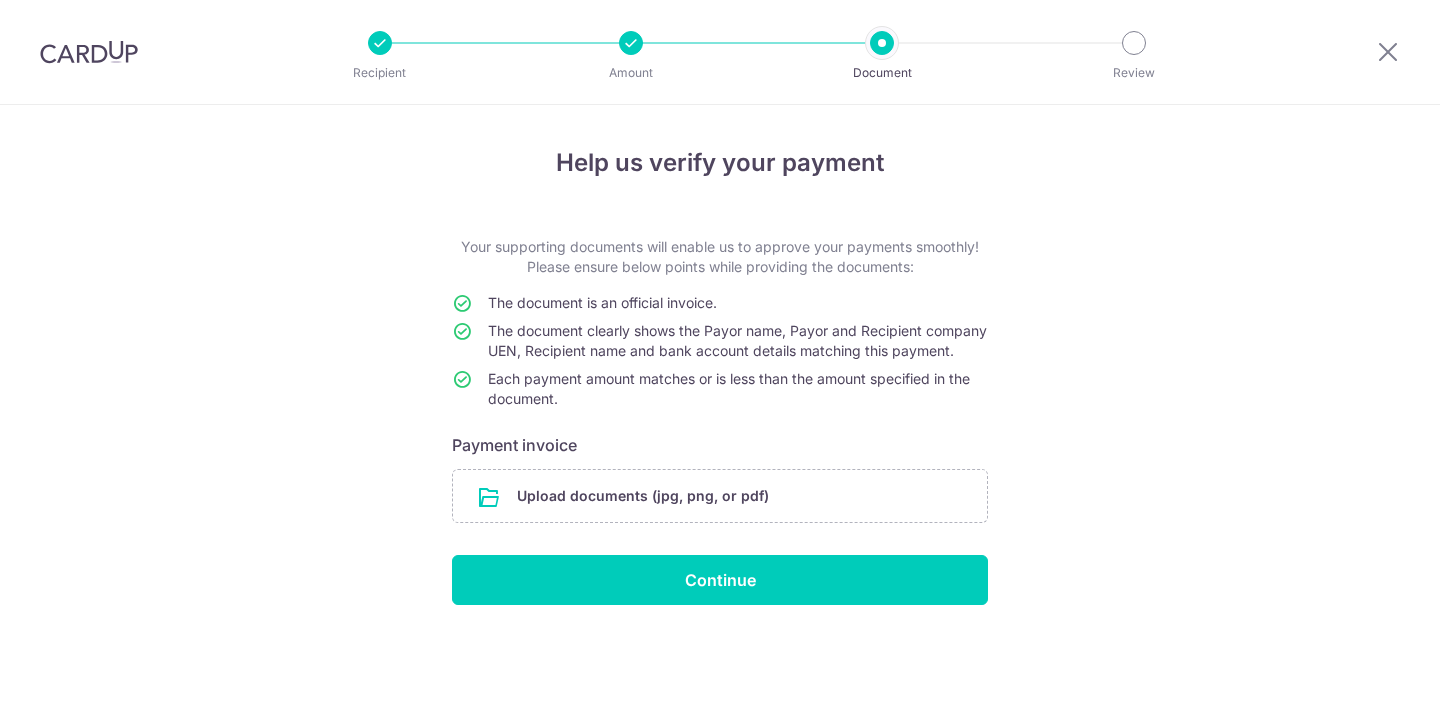 scroll, scrollTop: 0, scrollLeft: 0, axis: both 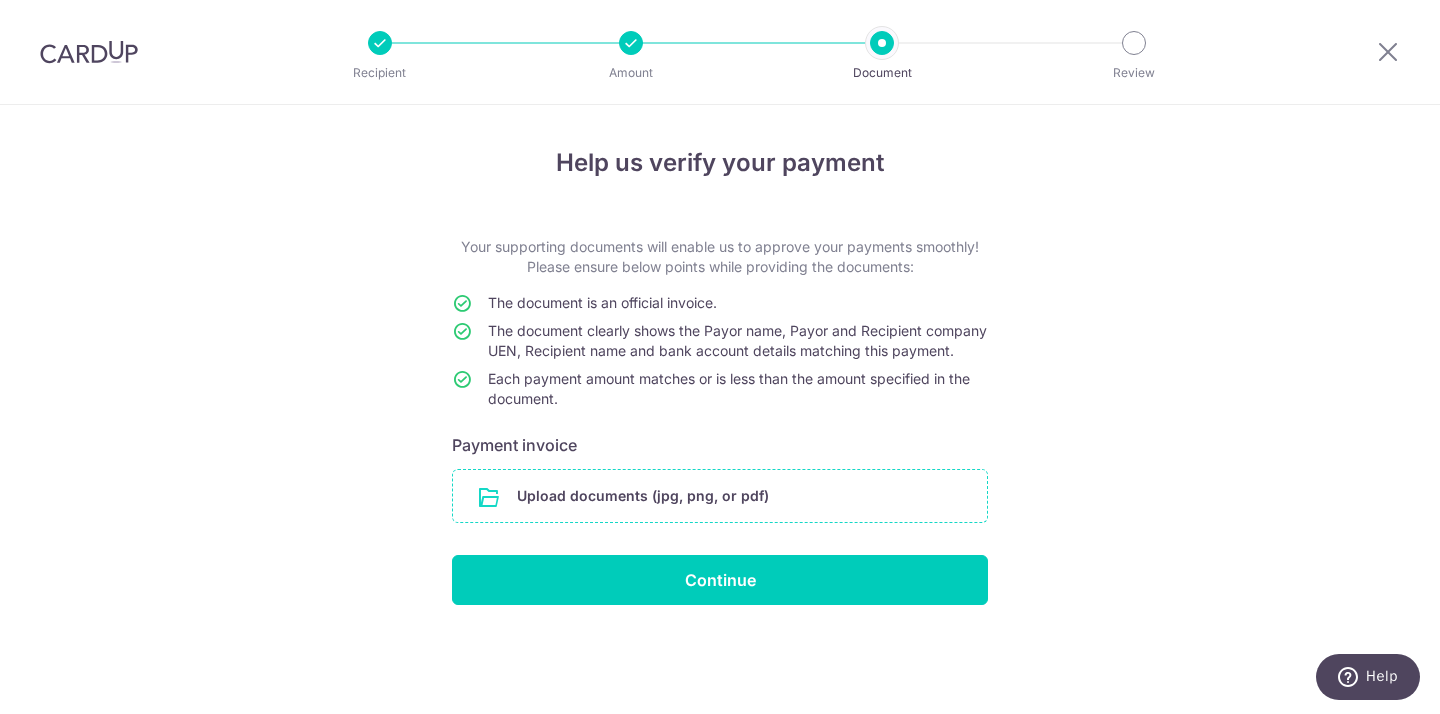 click at bounding box center [720, 496] 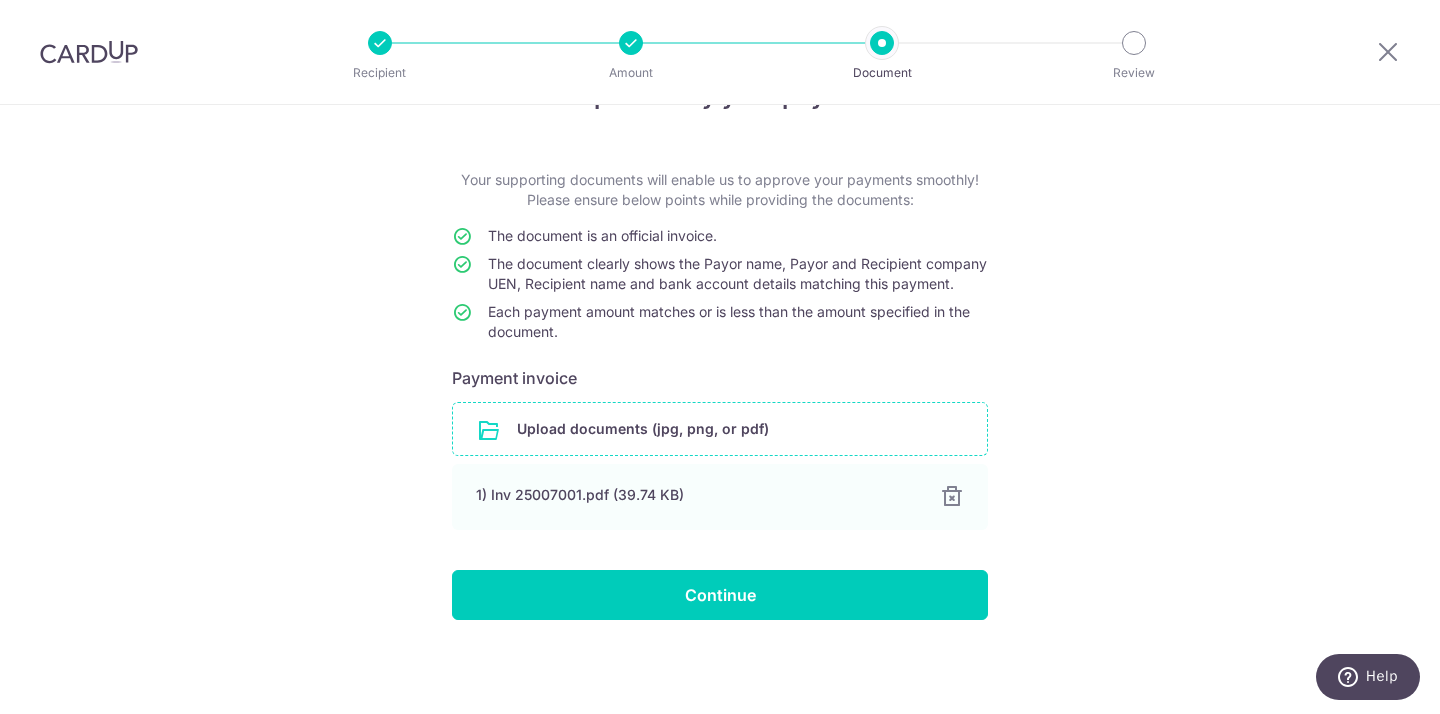 scroll, scrollTop: 87, scrollLeft: 0, axis: vertical 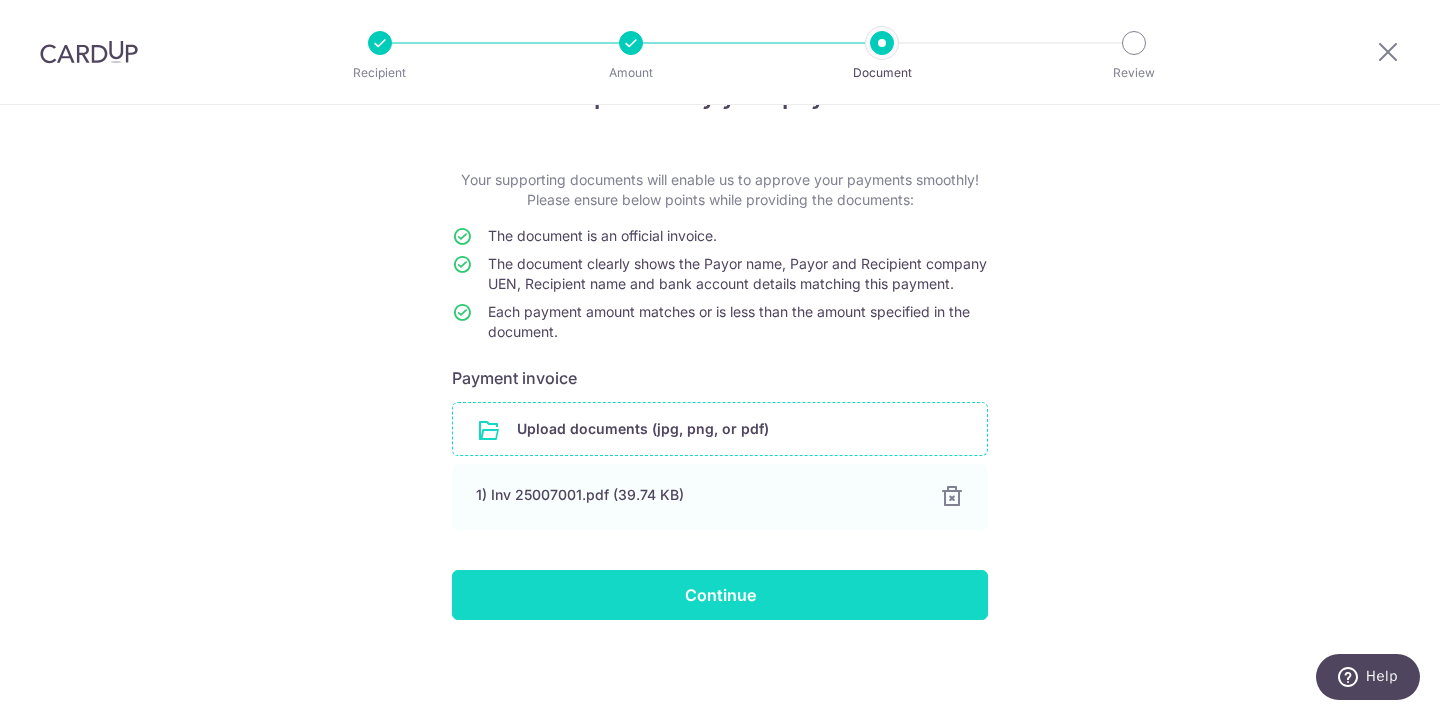 click on "Continue" at bounding box center [720, 595] 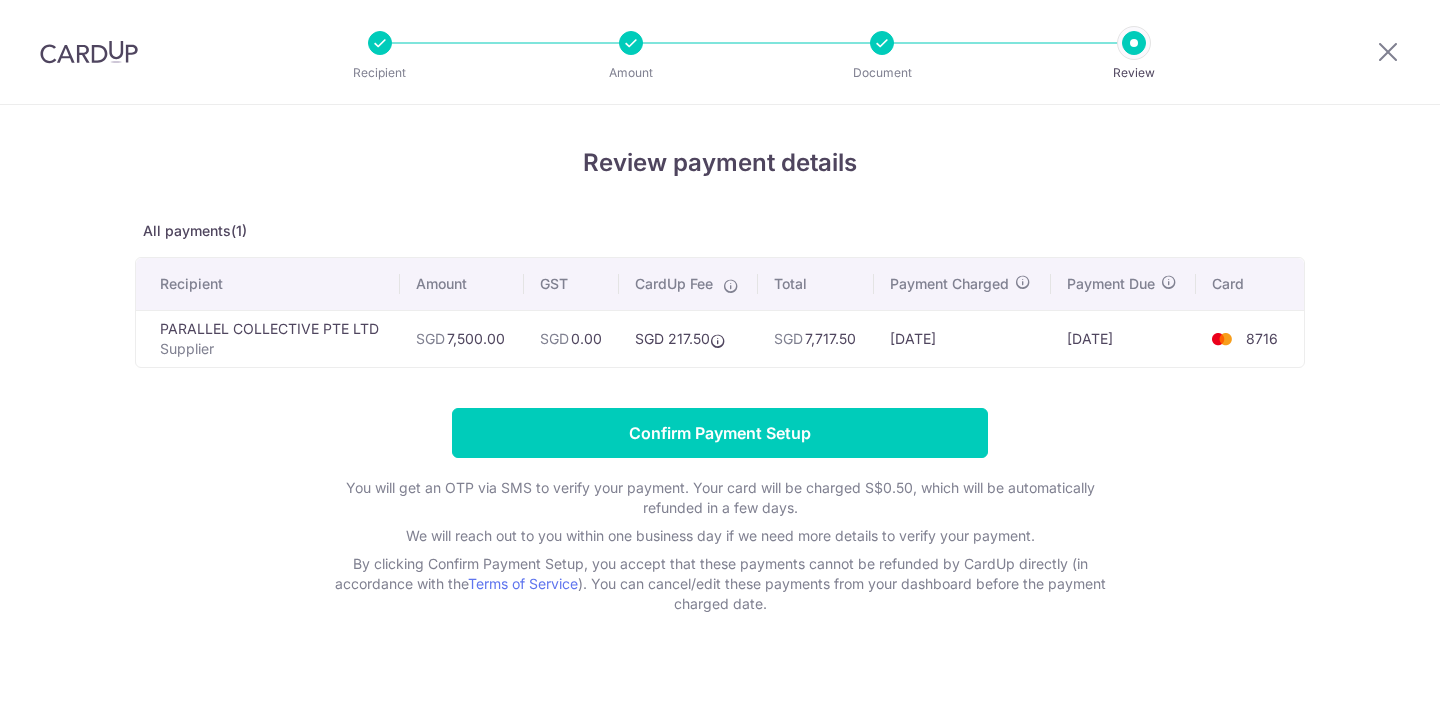 scroll, scrollTop: 0, scrollLeft: 0, axis: both 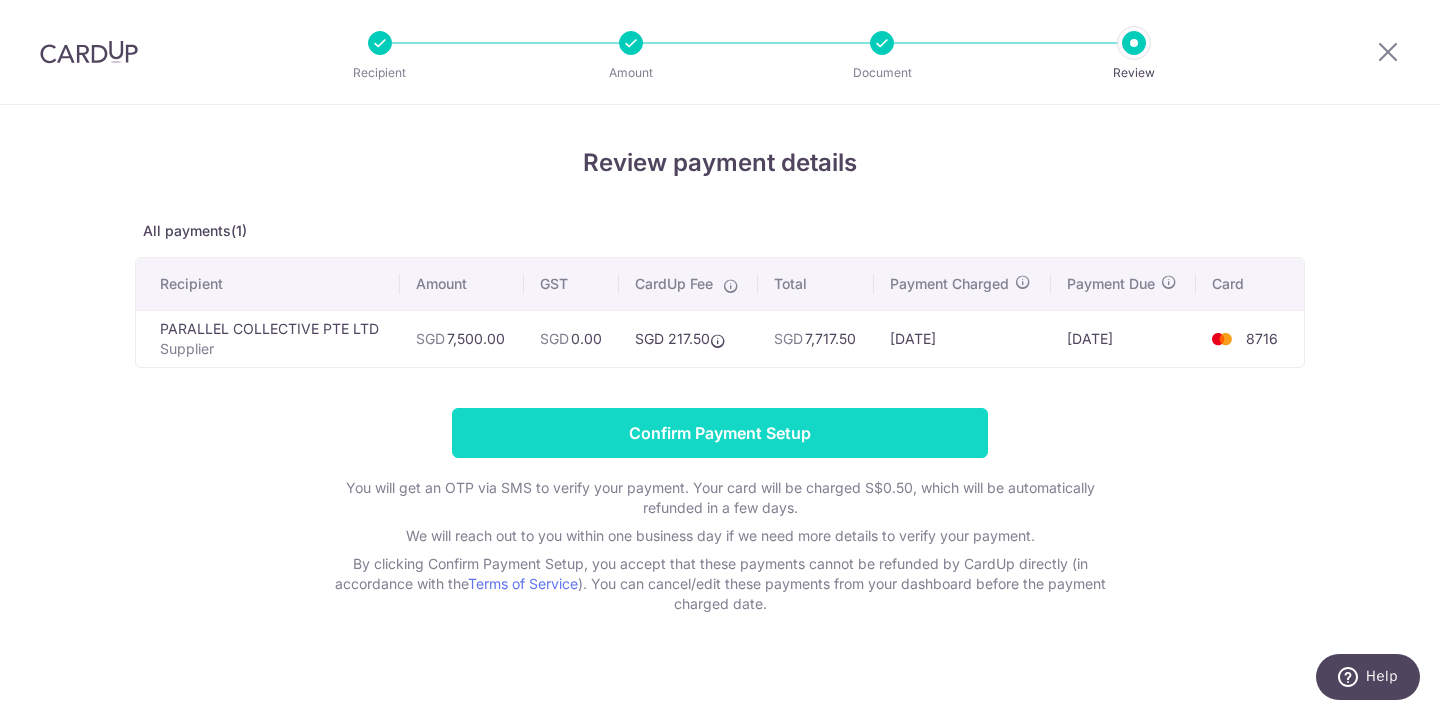 click on "Confirm Payment Setup" at bounding box center (720, 433) 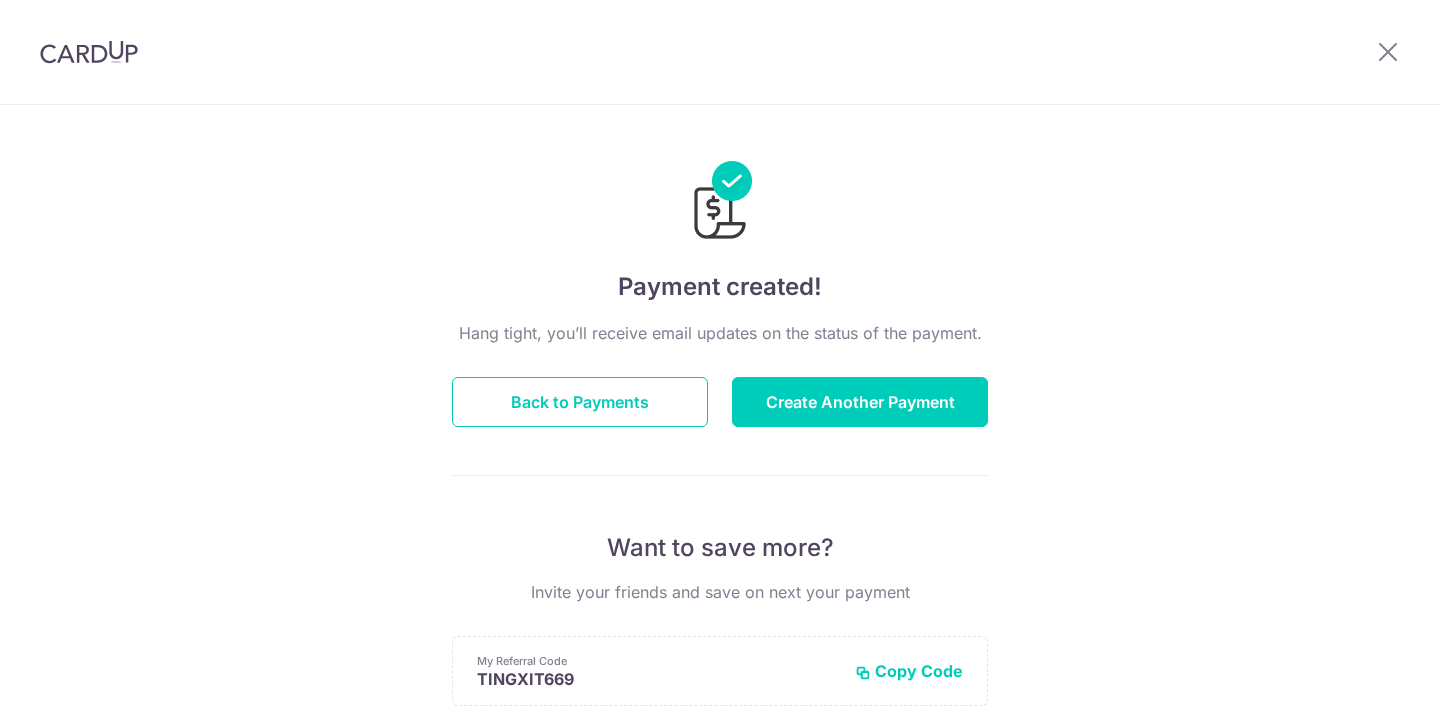 scroll, scrollTop: 0, scrollLeft: 0, axis: both 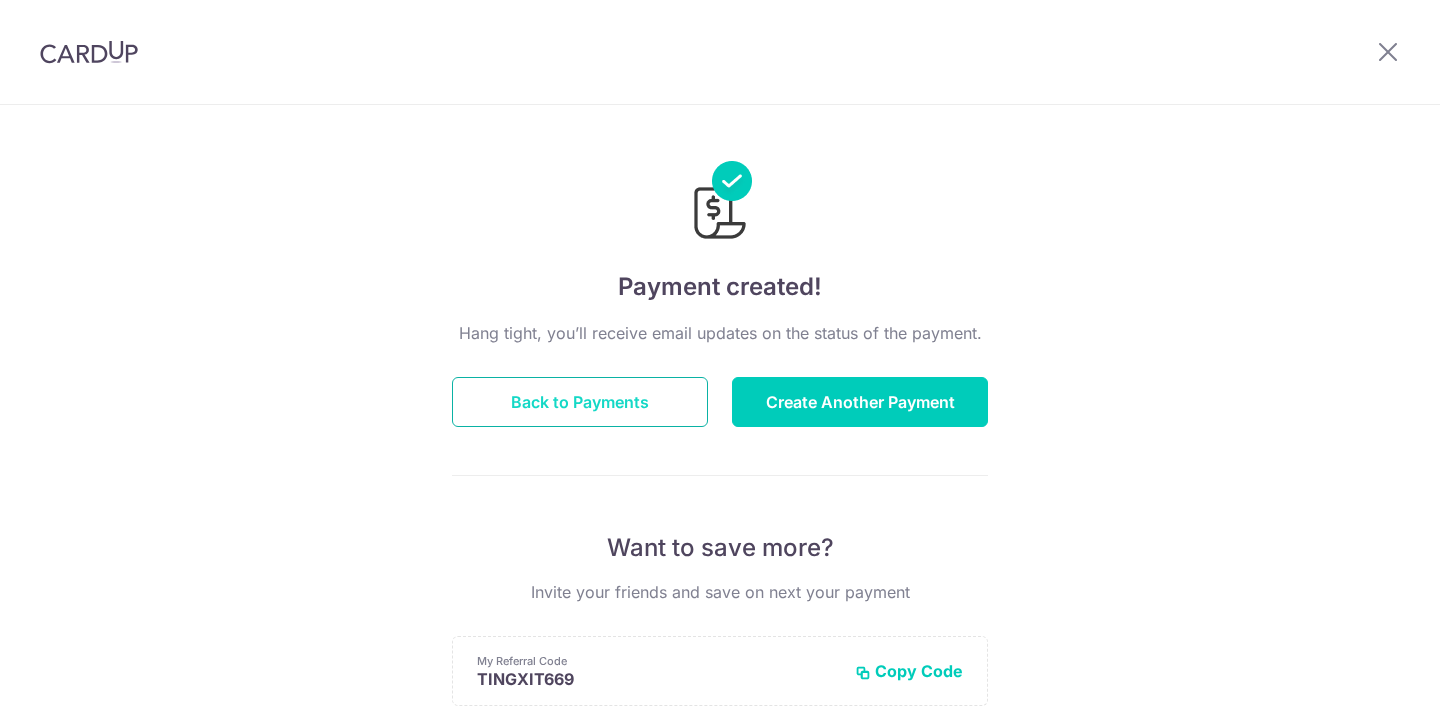 click on "Back to Payments" at bounding box center [580, 402] 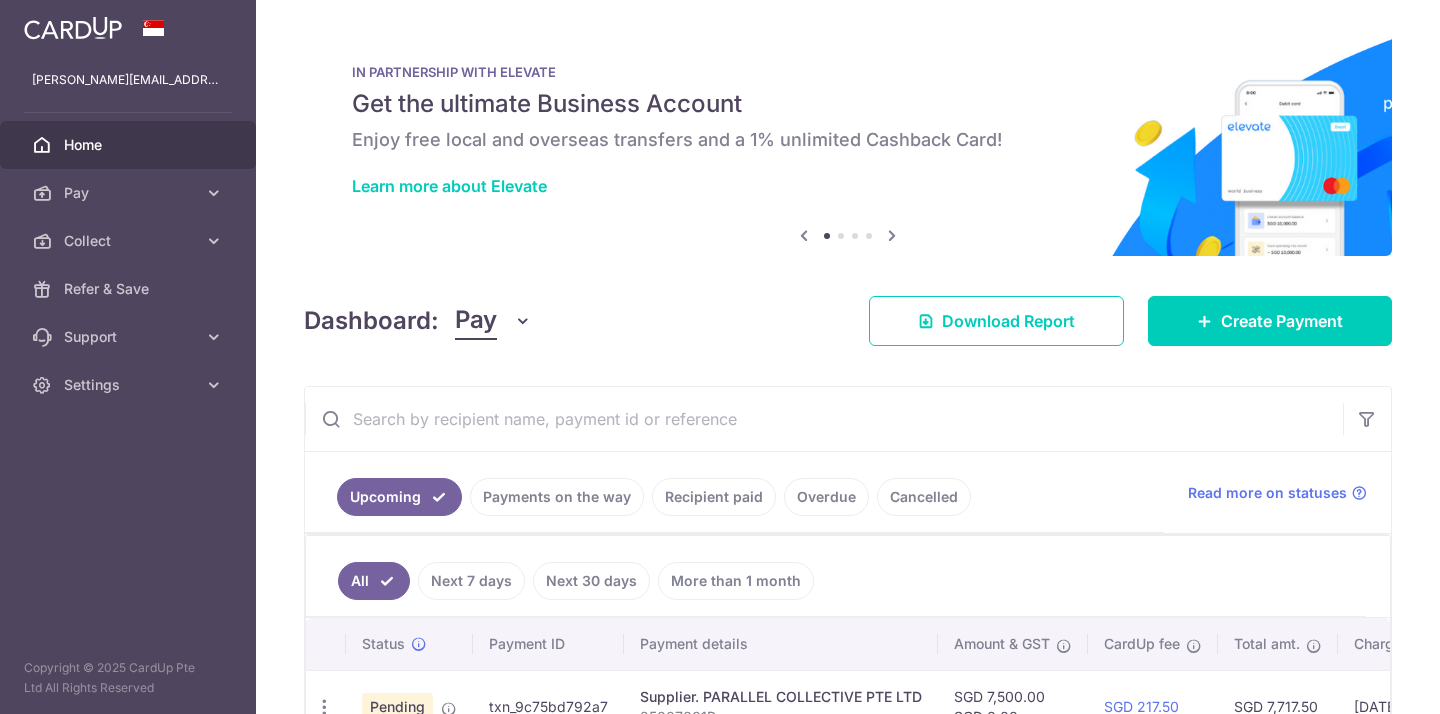 scroll, scrollTop: 0, scrollLeft: 0, axis: both 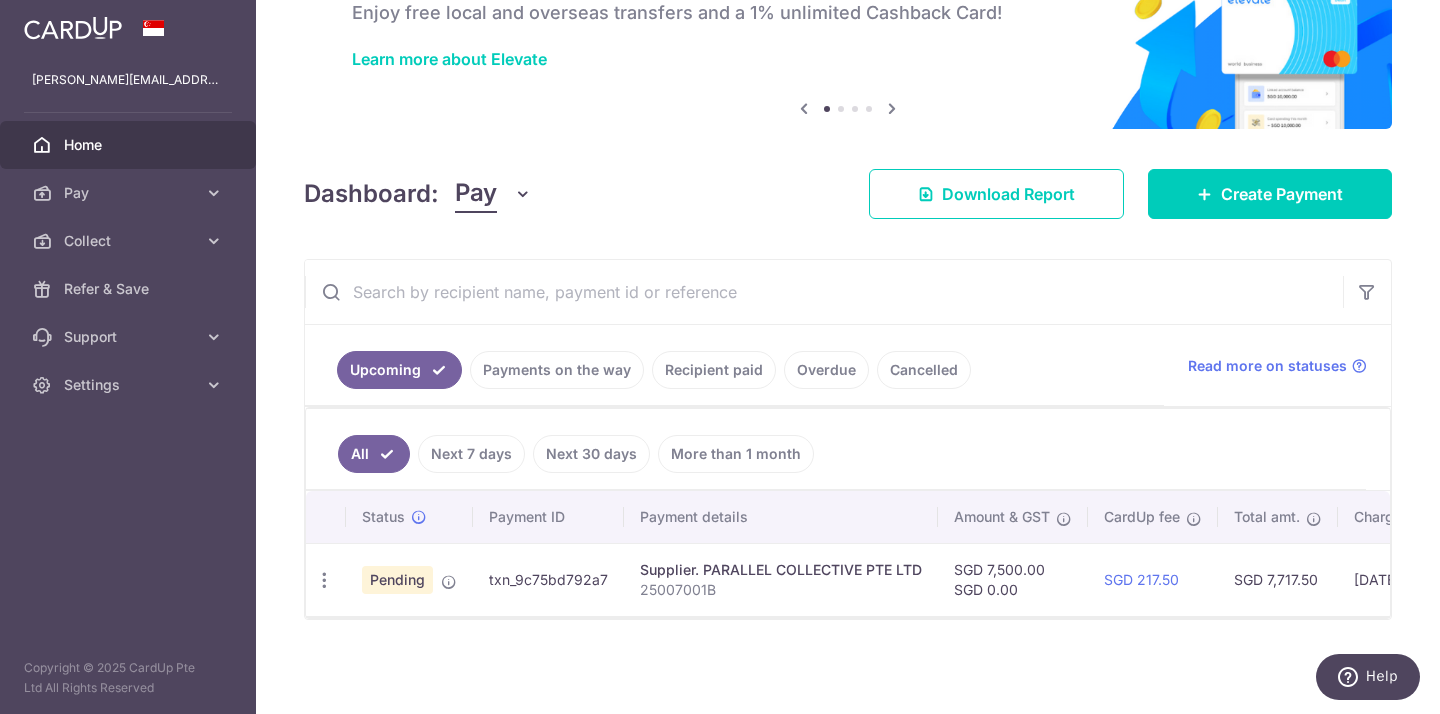 drag, startPoint x: 613, startPoint y: 581, endPoint x: 486, endPoint y: 583, distance: 127.01575 